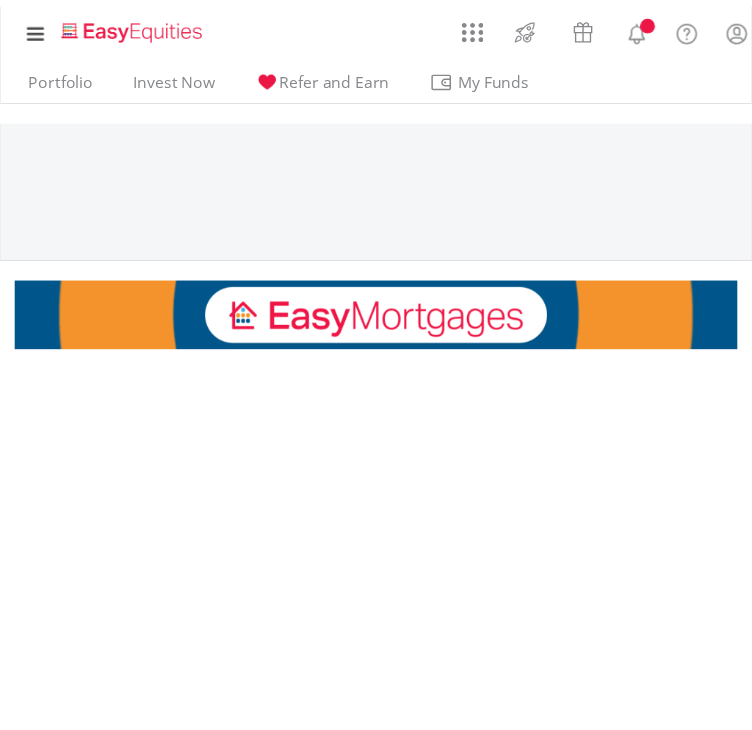 scroll, scrollTop: 0, scrollLeft: 0, axis: both 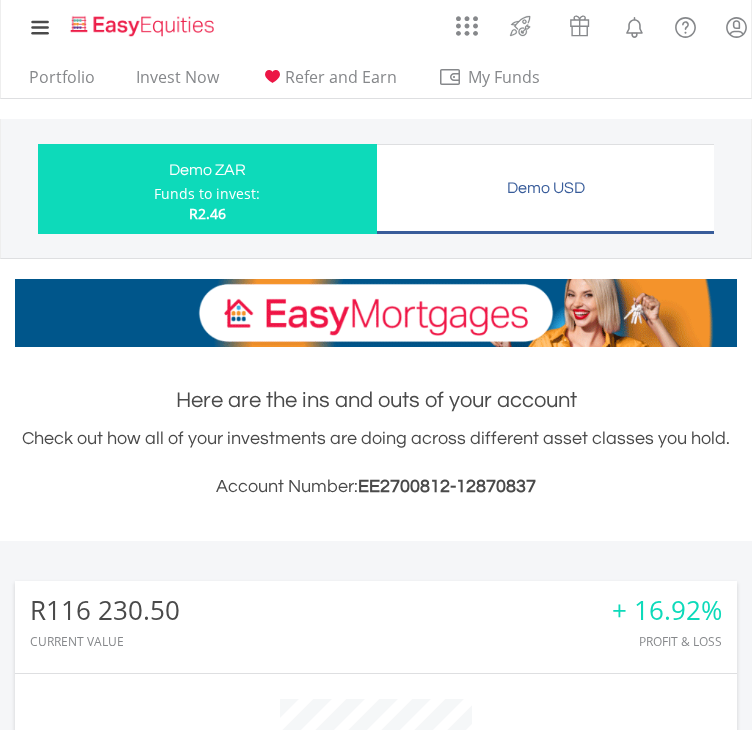 click on "Check out how all of your investments are doing across different asset classes you hold.
Account Number:  EE2700812-12870837" at bounding box center (376, 463) 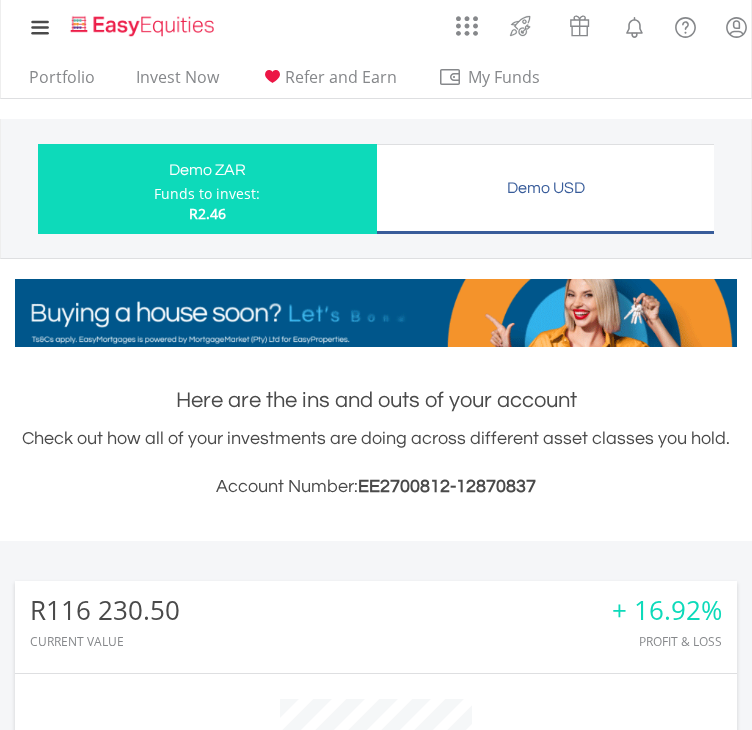 scroll, scrollTop: 999808, scrollLeft: 999277, axis: both 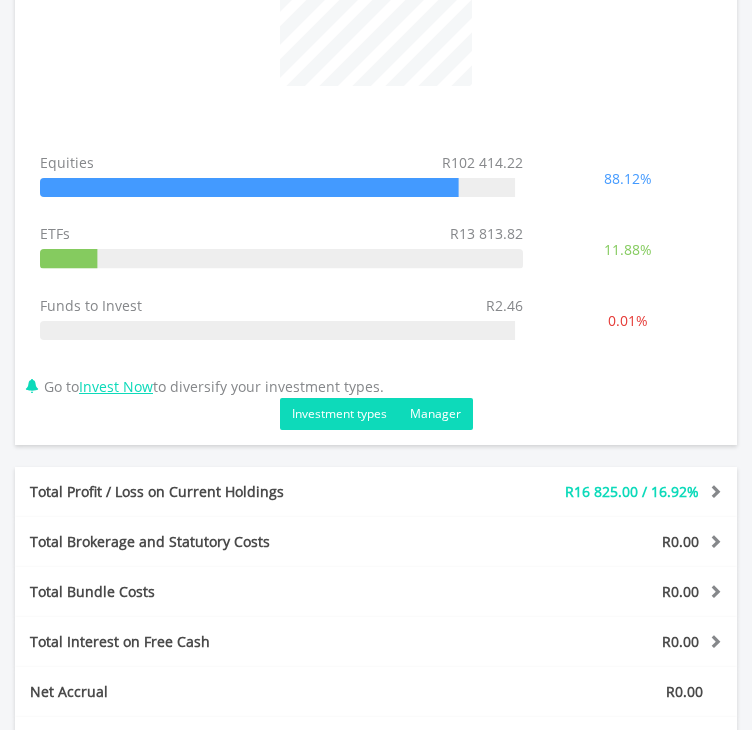 click on "Manager" at bounding box center [435, 414] 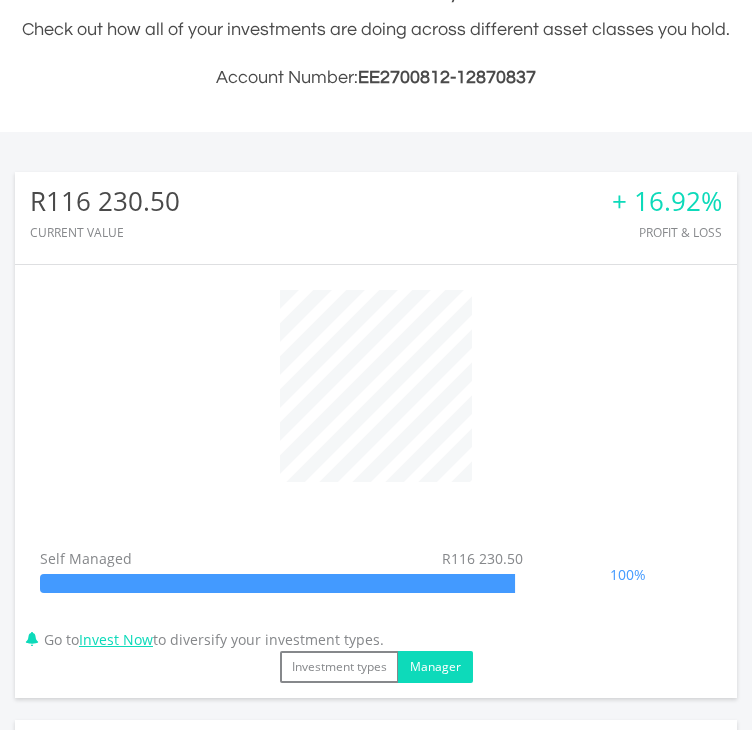 scroll, scrollTop: 411, scrollLeft: 0, axis: vertical 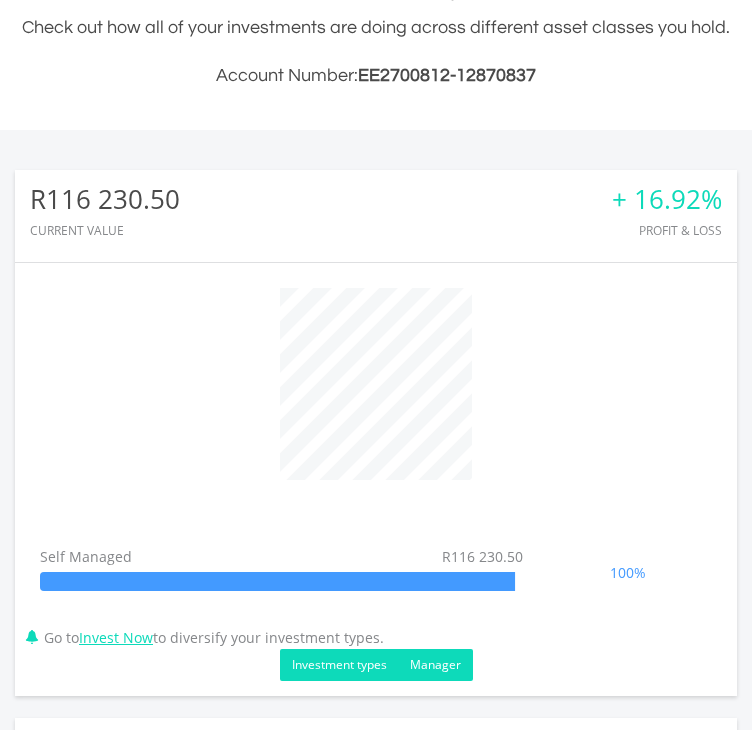 click on "Investment types" at bounding box center (339, 665) 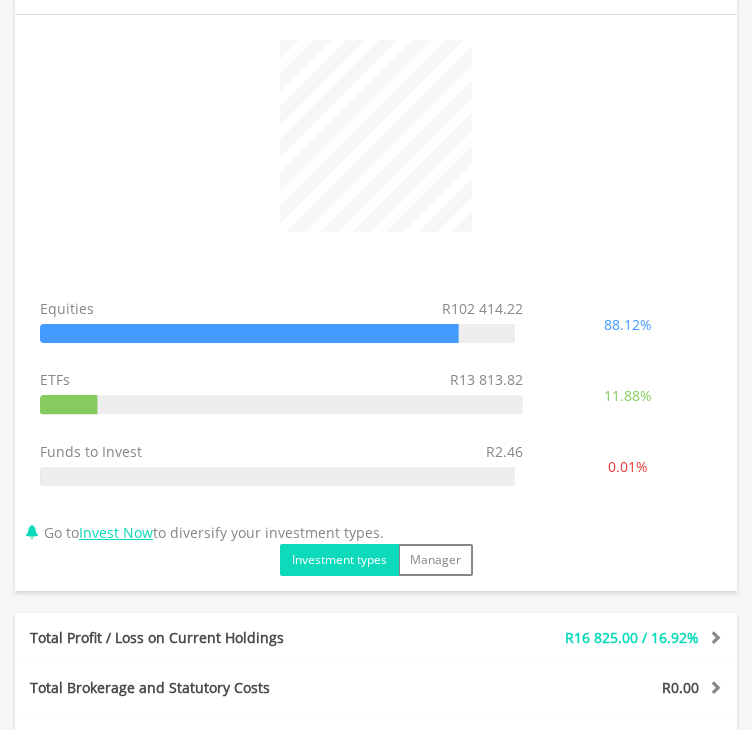 scroll, scrollTop: 663, scrollLeft: 0, axis: vertical 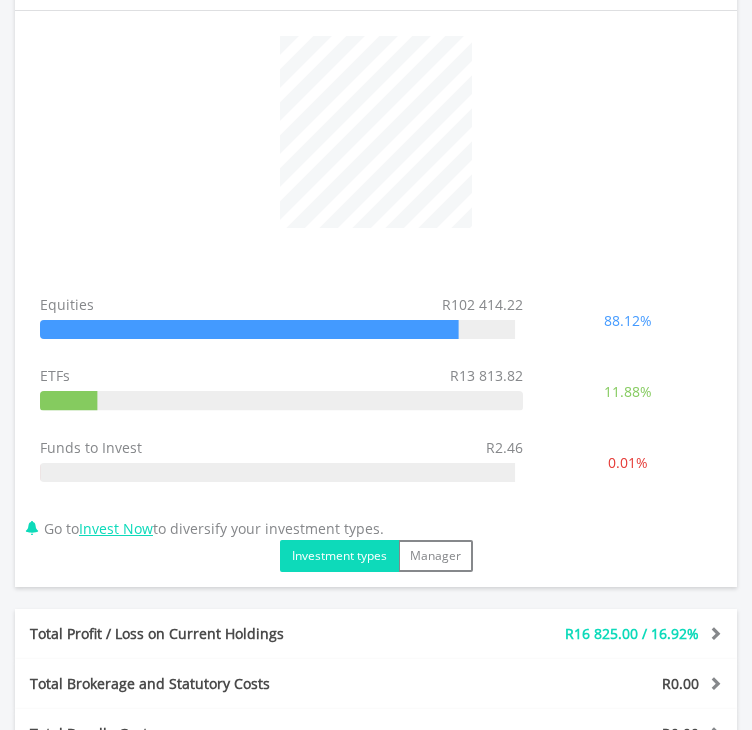 click on "R16 825.00 / 16.92%" at bounding box center [632, 633] 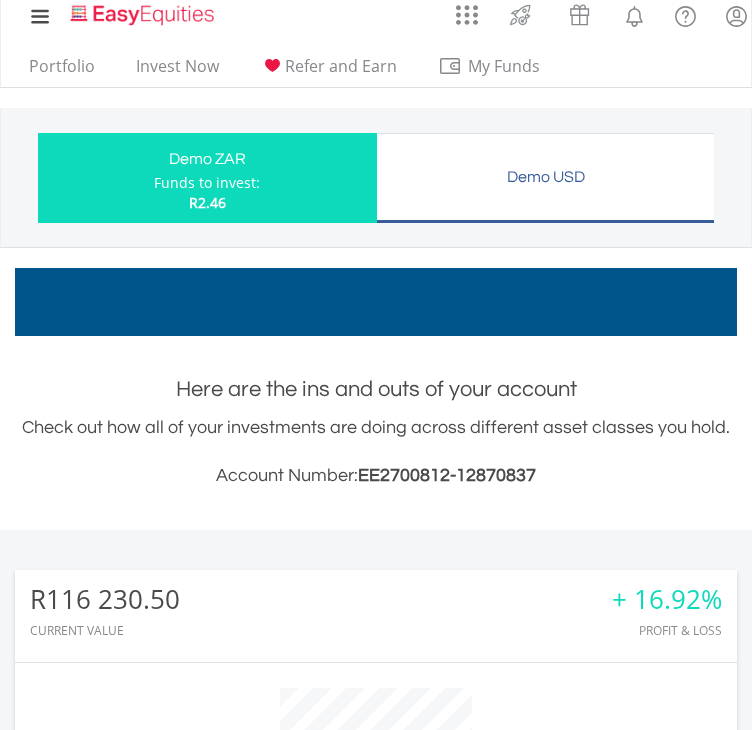 scroll, scrollTop: 0, scrollLeft: 0, axis: both 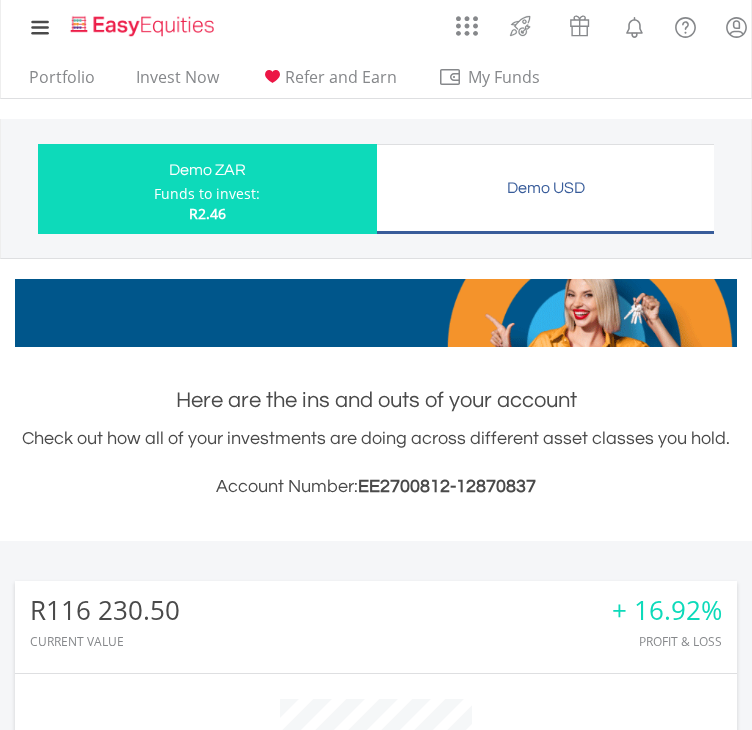 click on "Demo USD
Funds to invest:
R2.46" at bounding box center [546, 189] 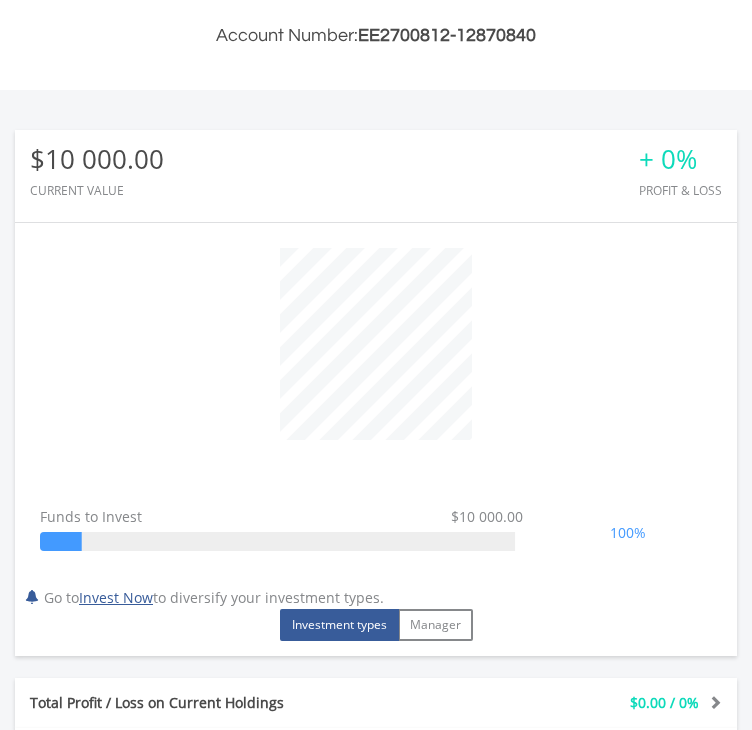 scroll, scrollTop: 454, scrollLeft: 0, axis: vertical 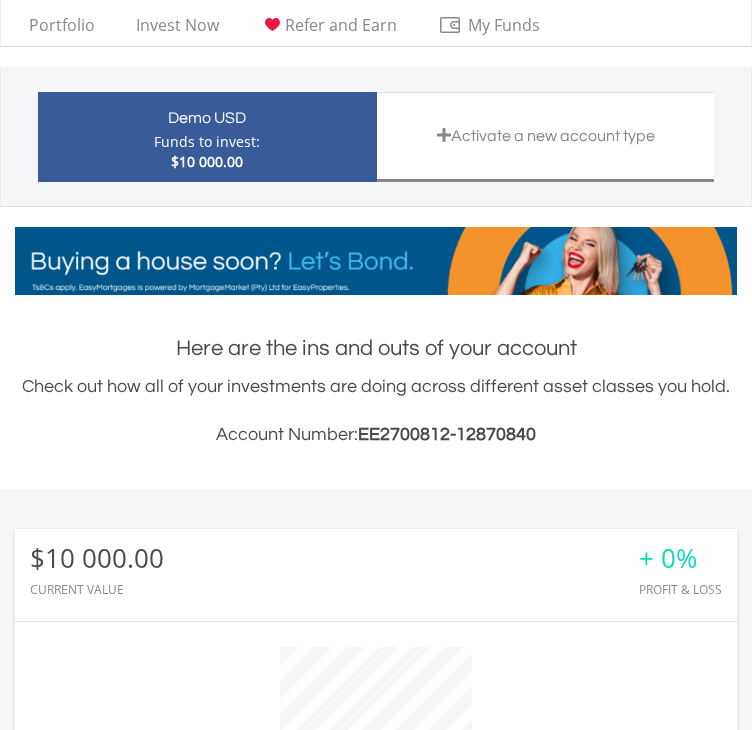 click on "Funds to invest:" at bounding box center (207, 142) 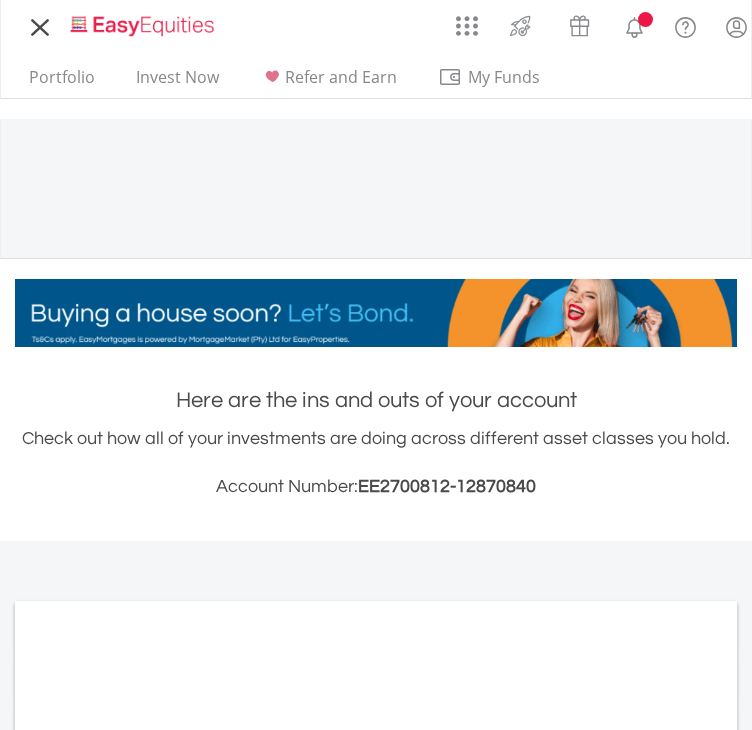 scroll, scrollTop: 0, scrollLeft: 0, axis: both 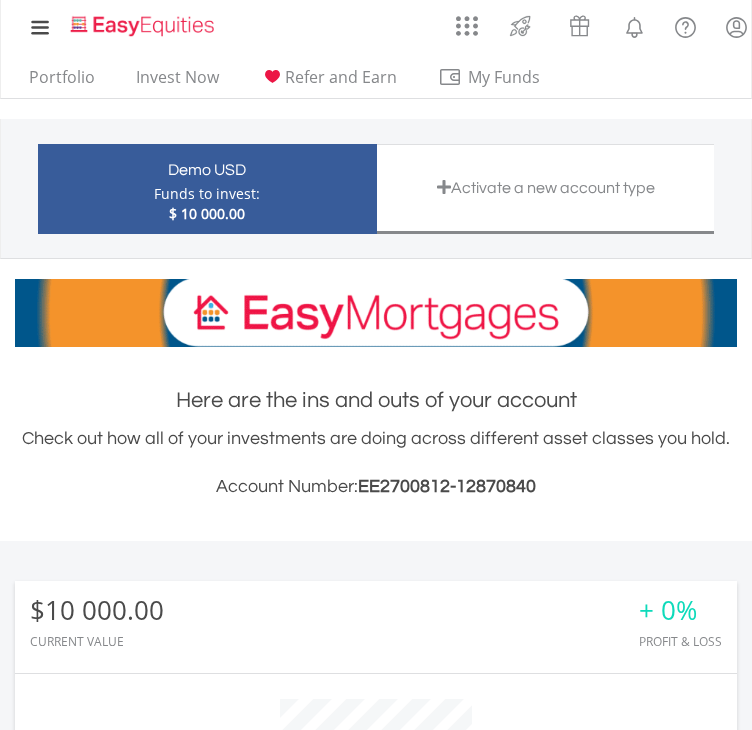 click on "Previous" at bounding box center [0, 0] 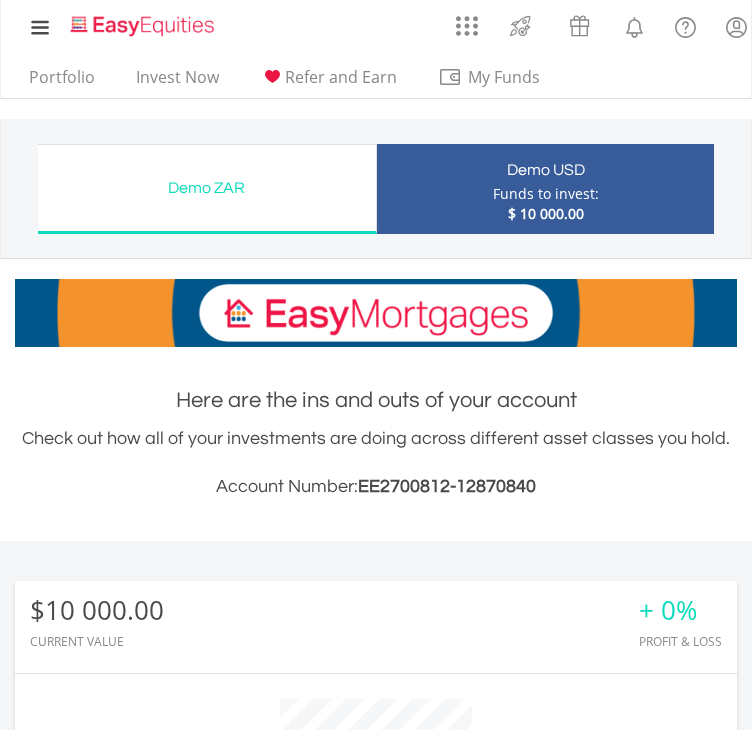 click on "Demo ZAR
Funds to invest:
$ 10 000.00" at bounding box center [207, 189] 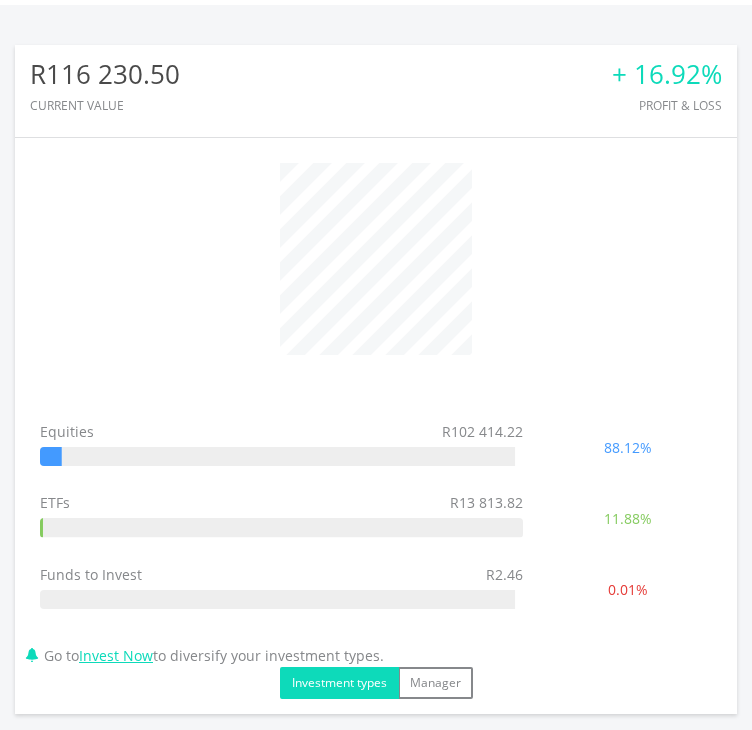 scroll, scrollTop: 516, scrollLeft: 0, axis: vertical 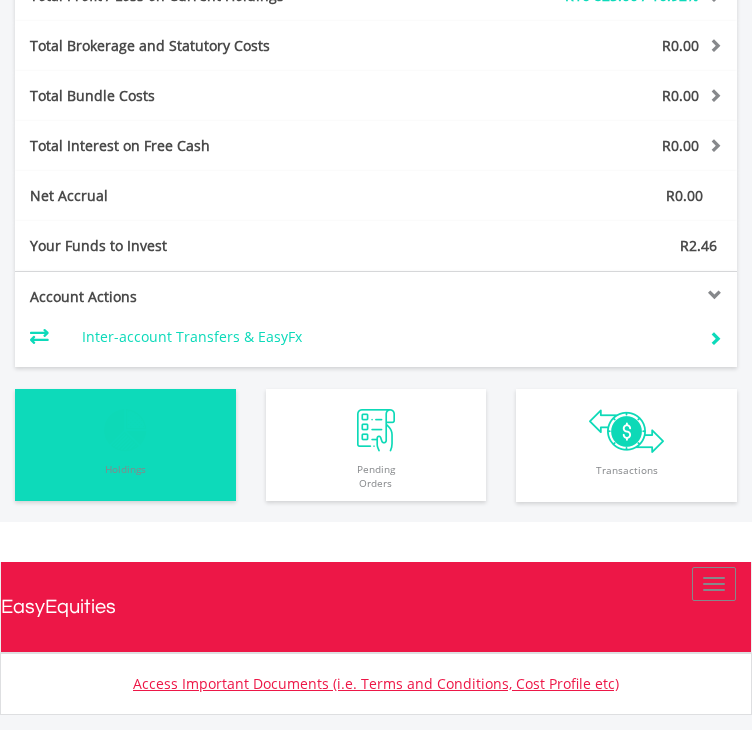 click on "Holdings" at bounding box center (125, 476) 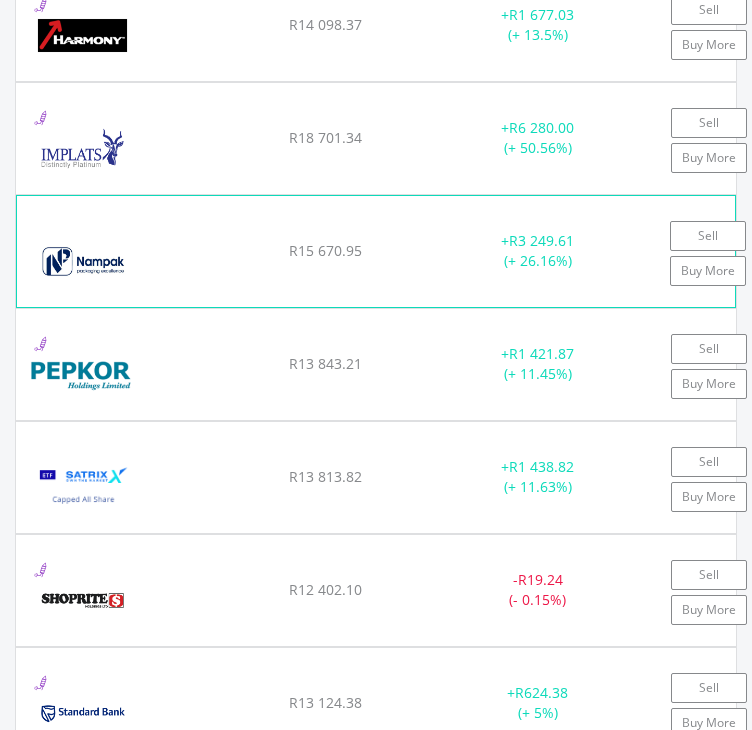 scroll, scrollTop: 2116, scrollLeft: 0, axis: vertical 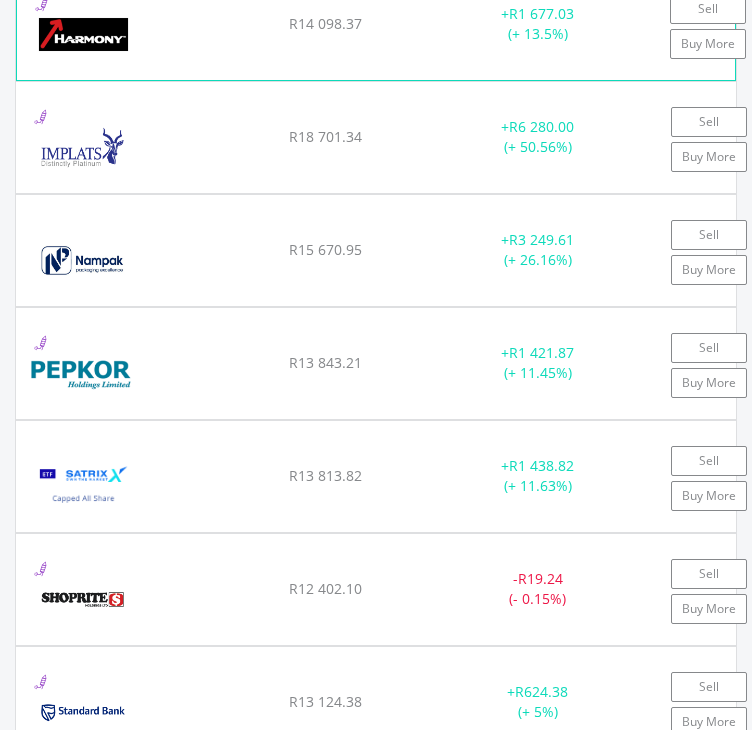 click on "Sell
Buy More" at bounding box center (703, -89) 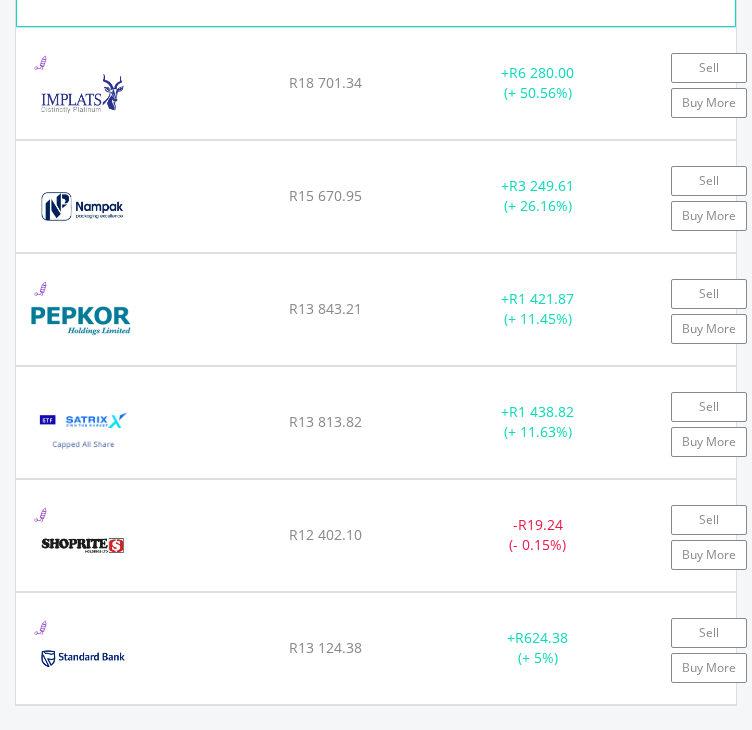 scroll, scrollTop: 3059, scrollLeft: 0, axis: vertical 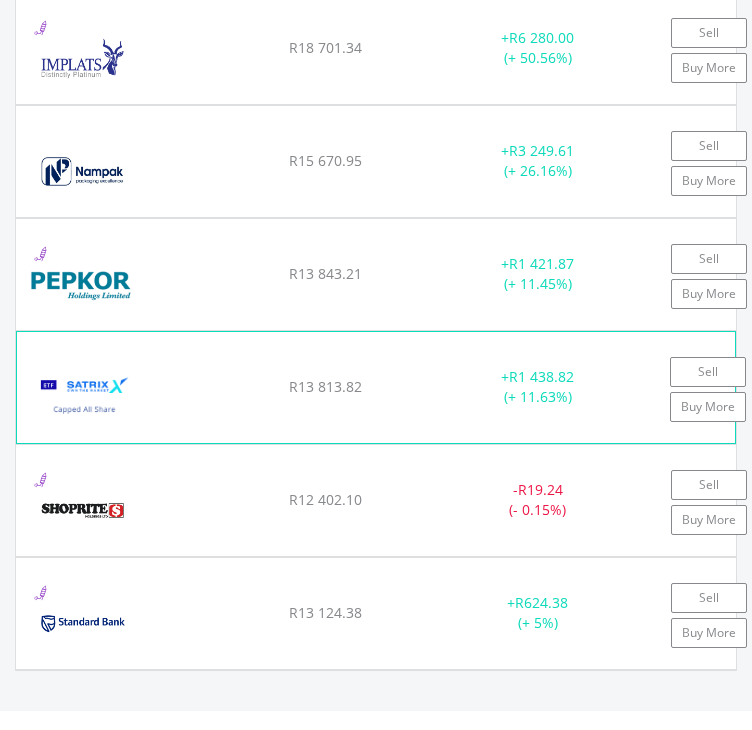 click at bounding box center (0, 0) 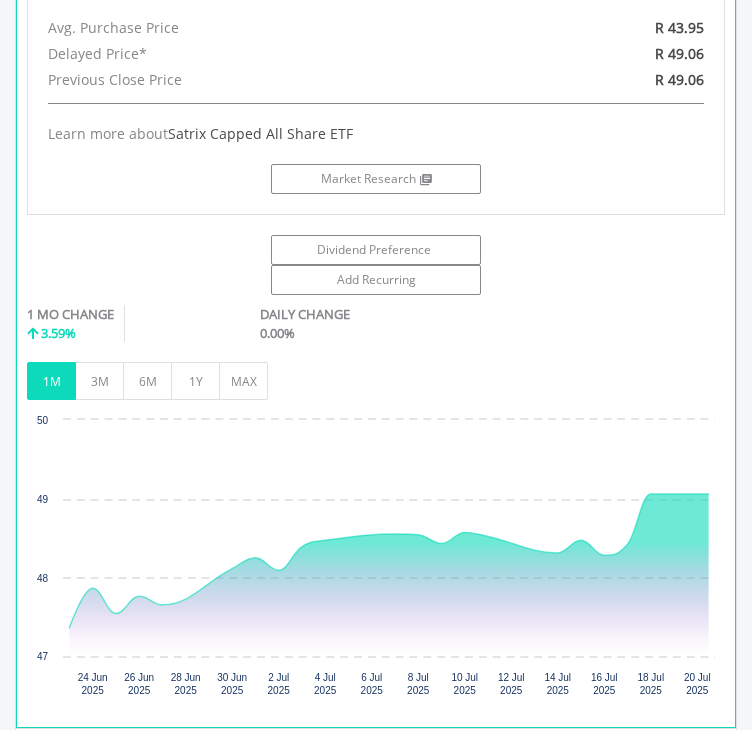 scroll, scrollTop: 3631, scrollLeft: 0, axis: vertical 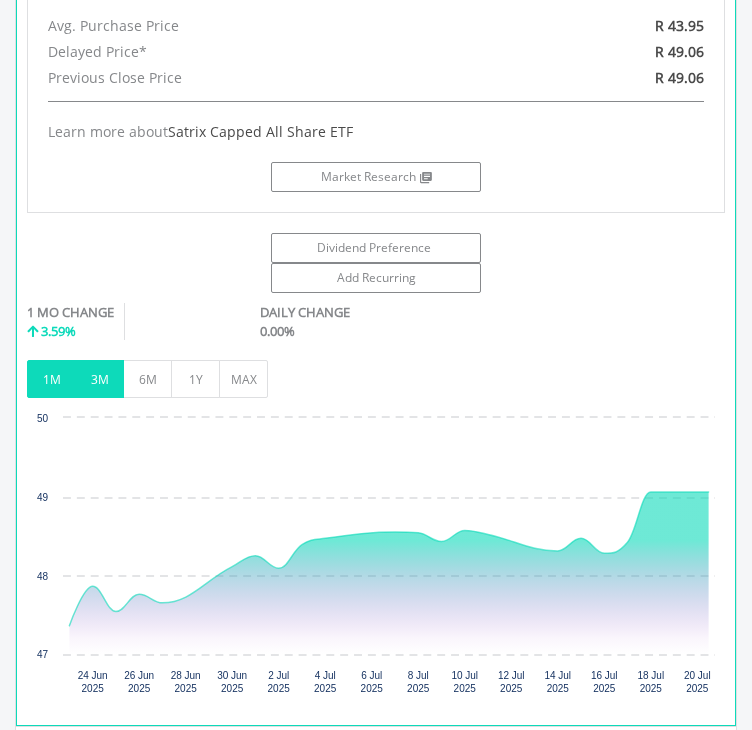 click on "3M" at bounding box center [99, 379] 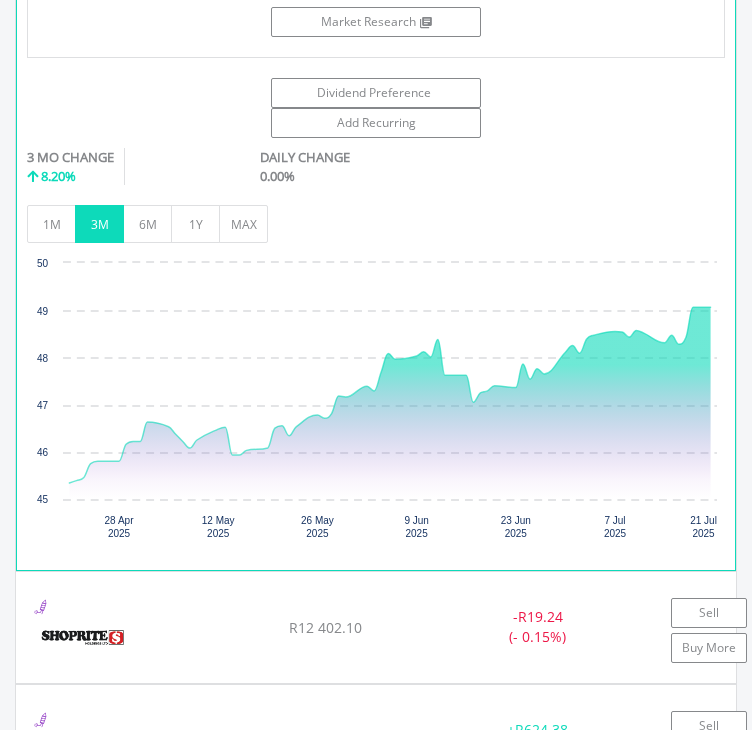 scroll, scrollTop: 3783, scrollLeft: 0, axis: vertical 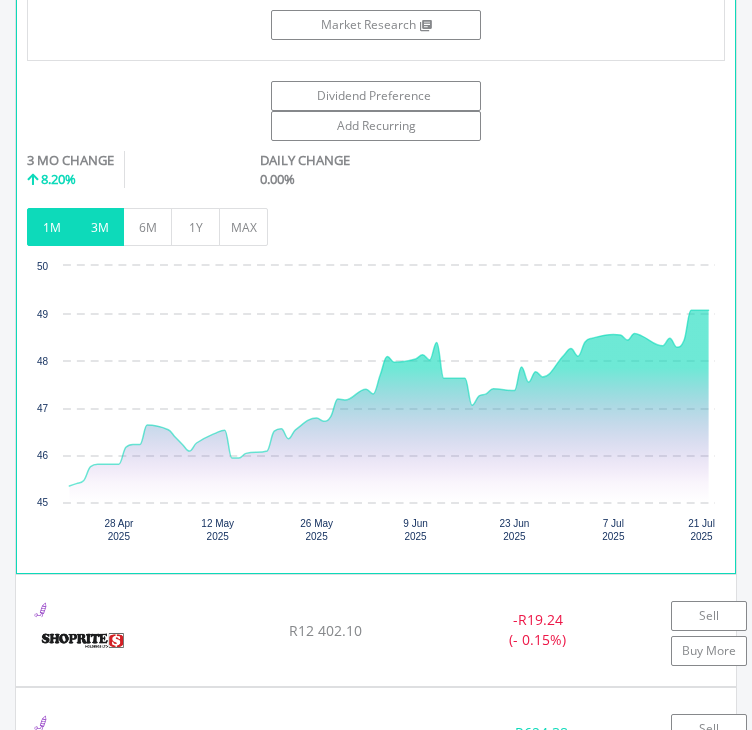 click on "1M" at bounding box center (51, 227) 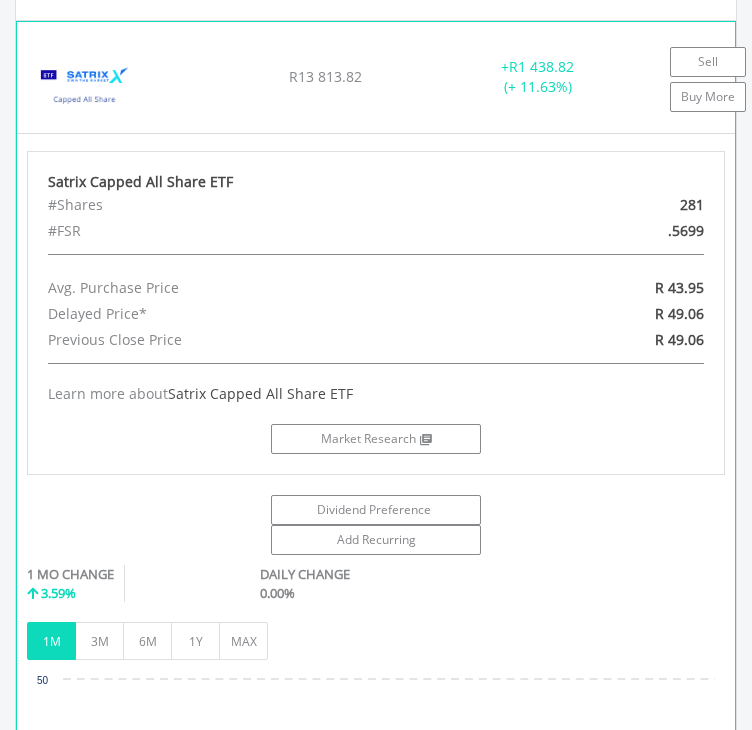 scroll, scrollTop: 3783, scrollLeft: 0, axis: vertical 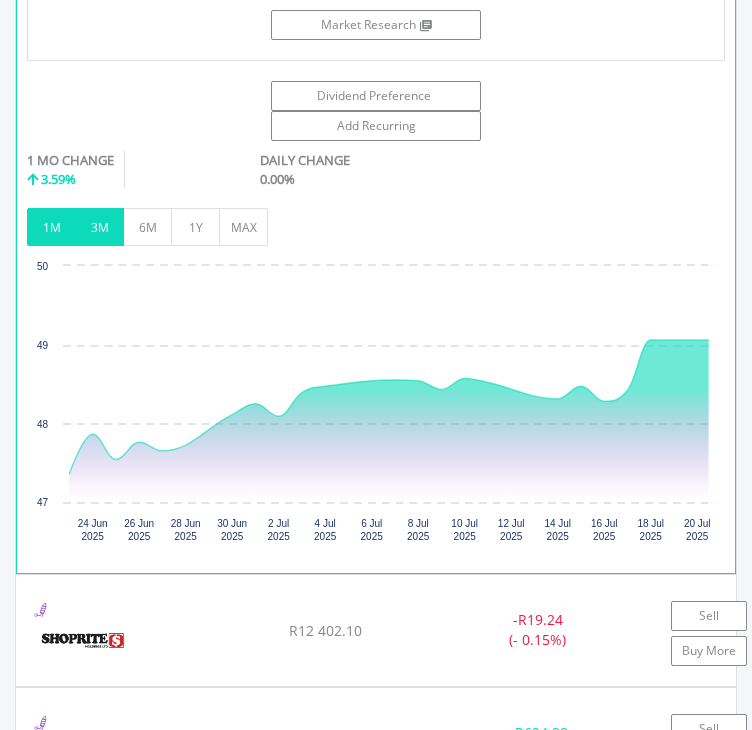 click on "3M" at bounding box center (99, 227) 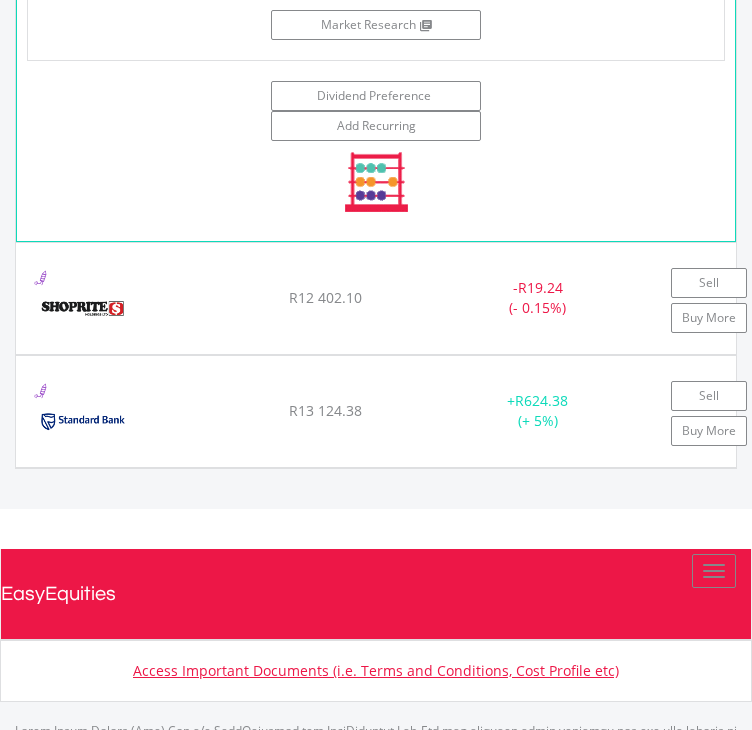 scroll, scrollTop: 3783, scrollLeft: 0, axis: vertical 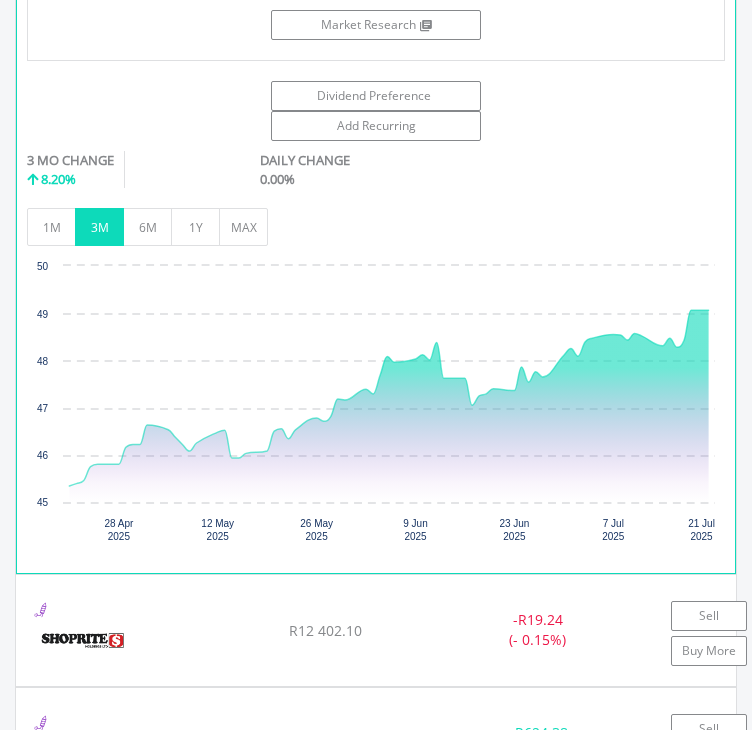 click on "3 MO CHANGE" at bounding box center (70, 160) 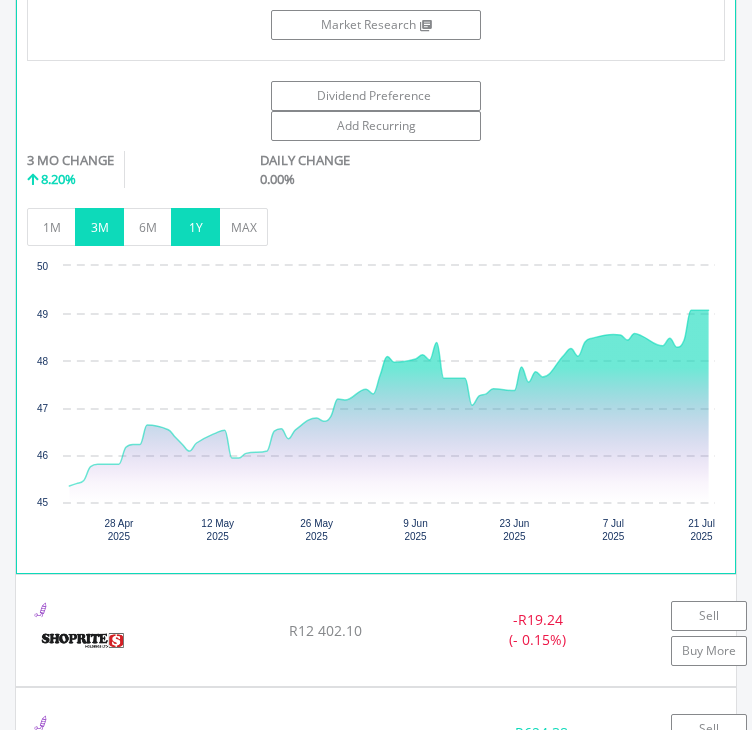 click on "1Y" at bounding box center [195, 227] 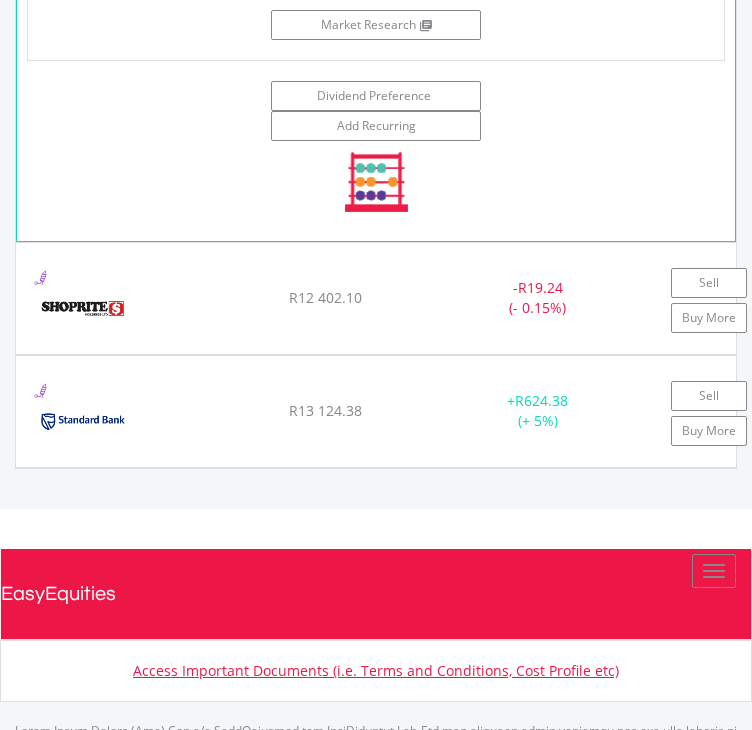 scroll, scrollTop: 3783, scrollLeft: 0, axis: vertical 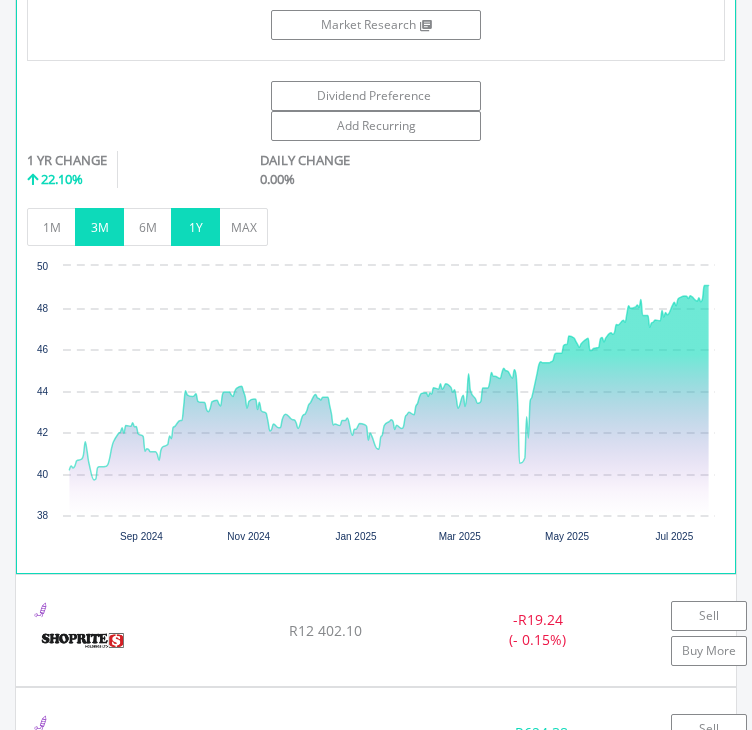 click on "3M" at bounding box center (99, 227) 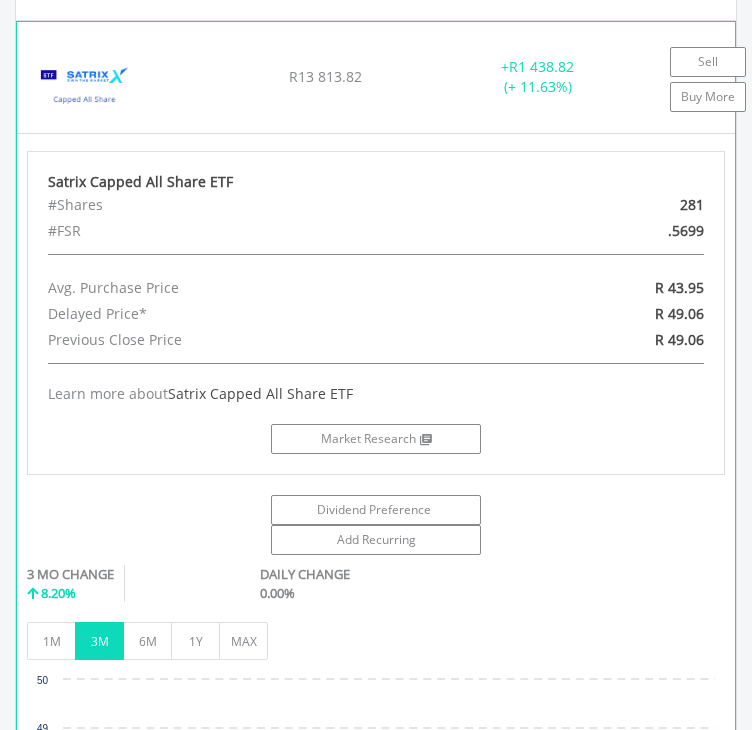 scroll, scrollTop: 3783, scrollLeft: 0, axis: vertical 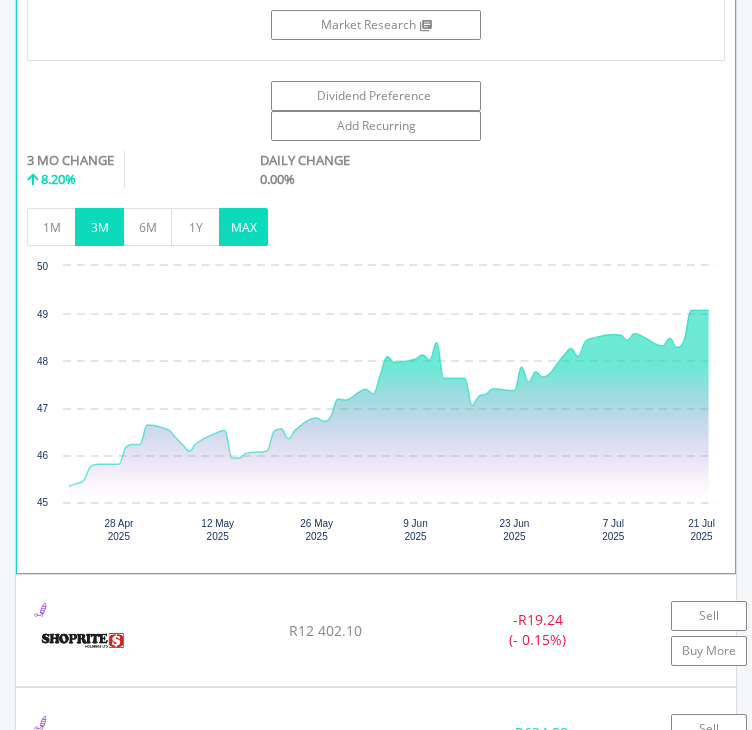 click on "MAX" at bounding box center [243, 227] 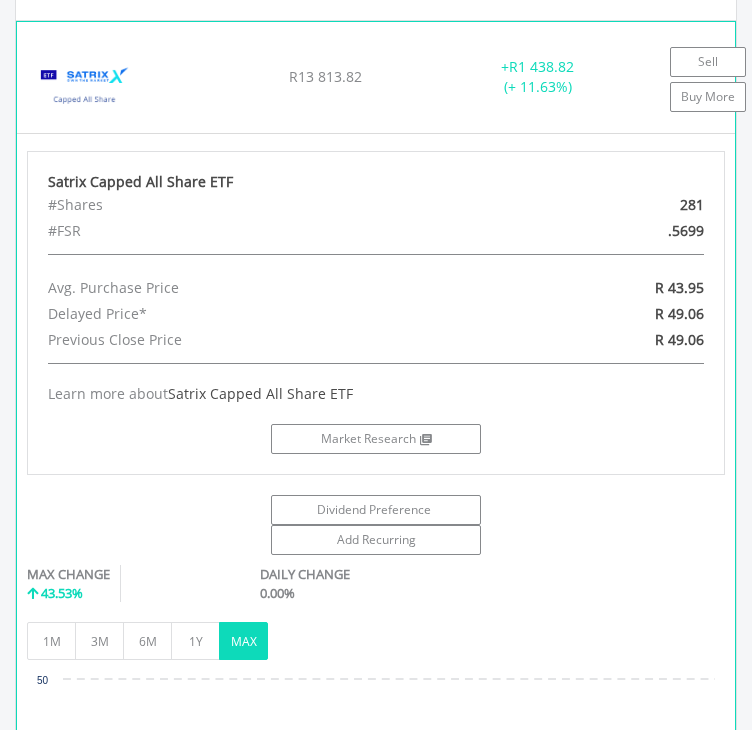 scroll, scrollTop: 3783, scrollLeft: 0, axis: vertical 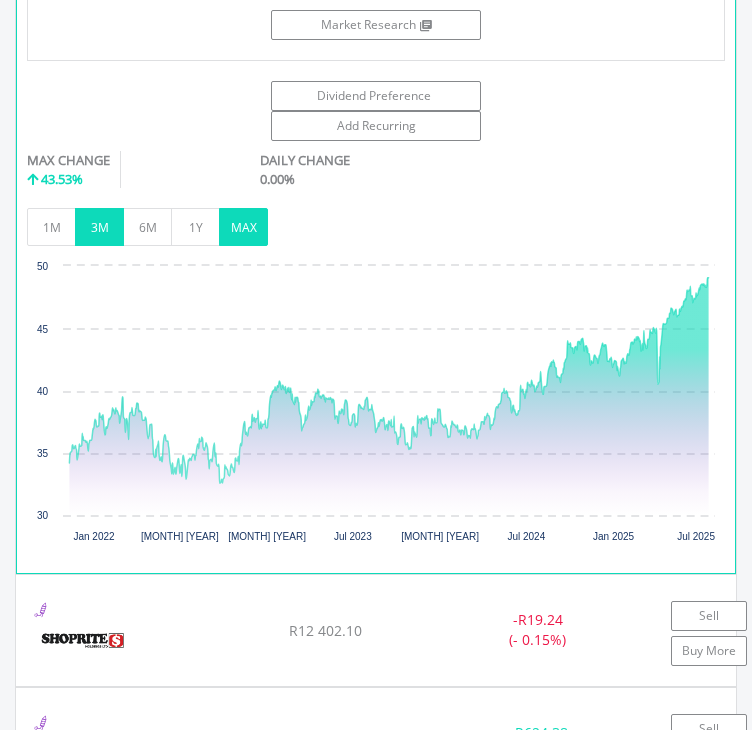 click on "3M" at bounding box center (99, 227) 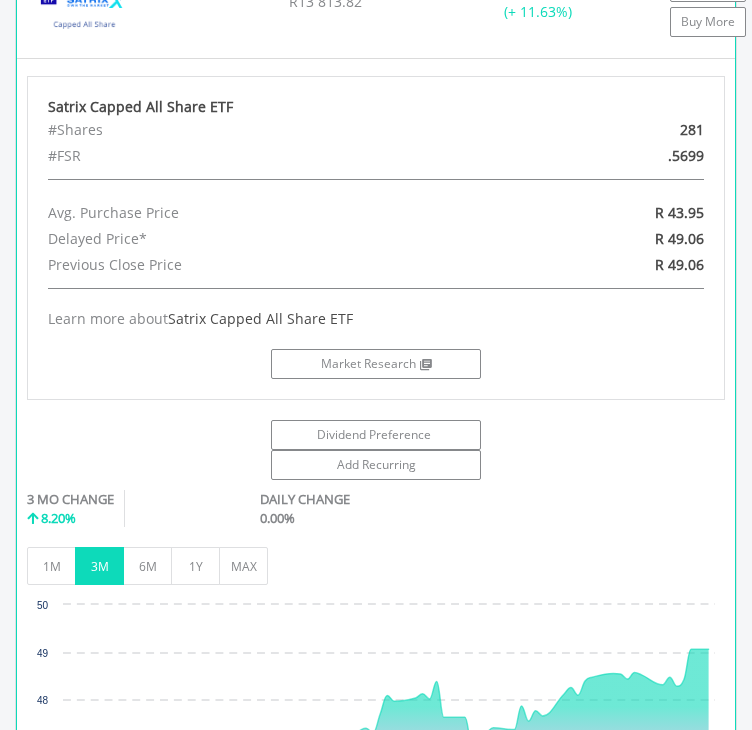 scroll, scrollTop: 3444, scrollLeft: 0, axis: vertical 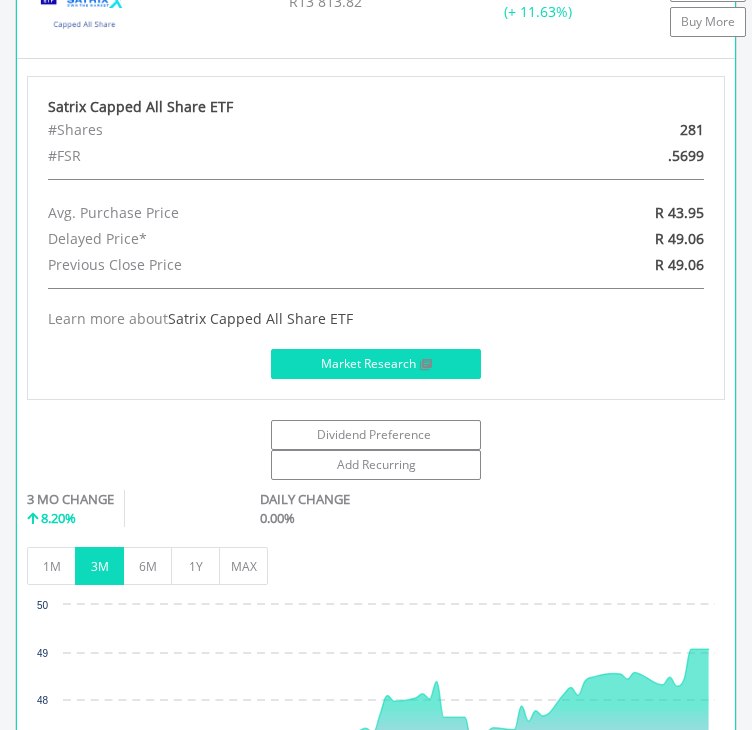 click at bounding box center [424, 365] 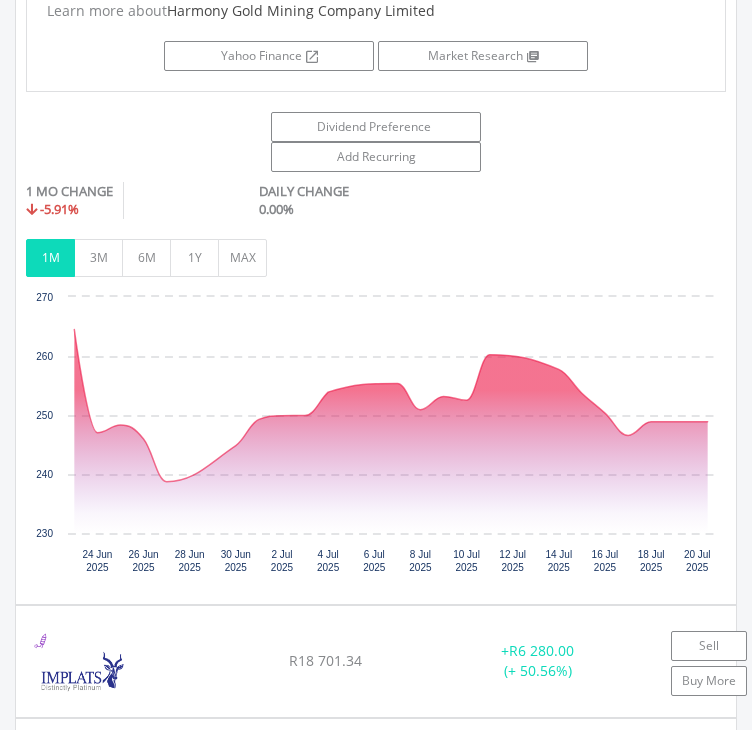 scroll, scrollTop: 2438, scrollLeft: 0, axis: vertical 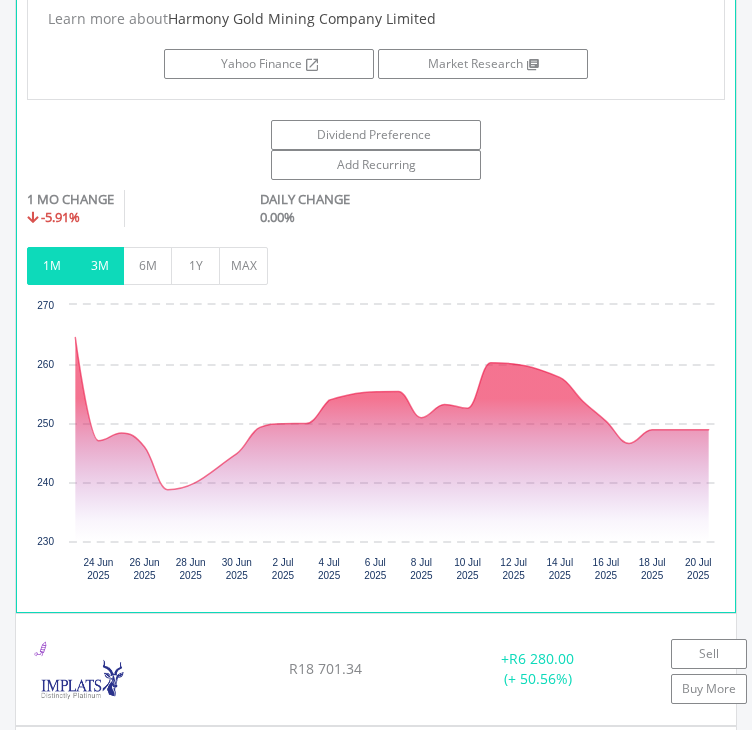 click on "3M" at bounding box center [99, 266] 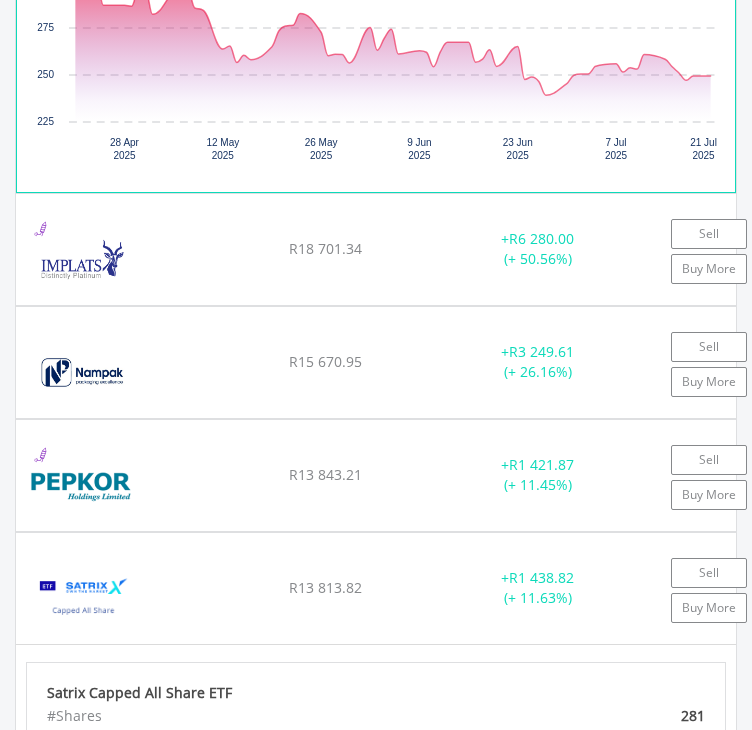 scroll, scrollTop: 2859, scrollLeft: 0, axis: vertical 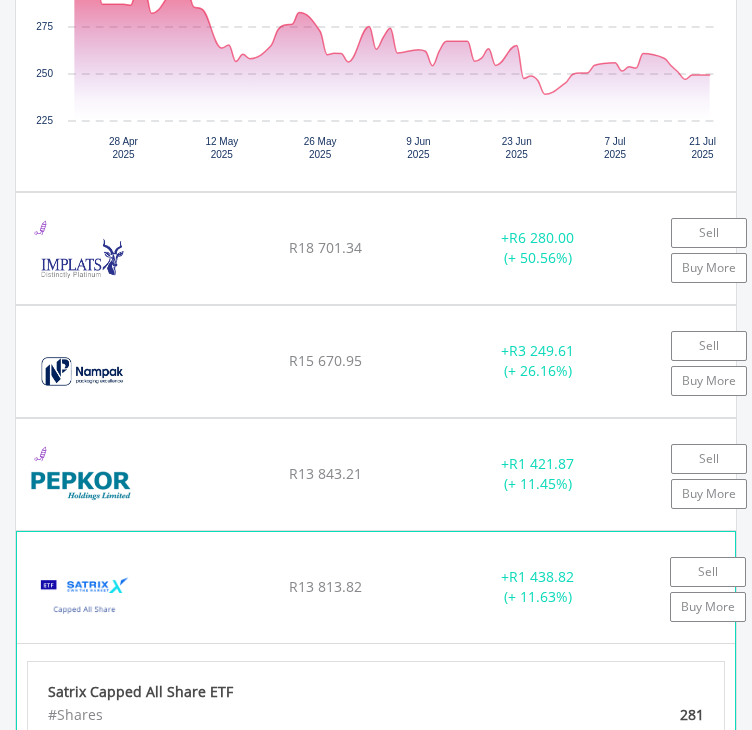 click on "Satrix Capped All Share ETF
R12 375.00
R13 813.82
R49.06
+  R1 438.82 (+ 11.63%)
Sell
Buy More" at bounding box center [376, -832] 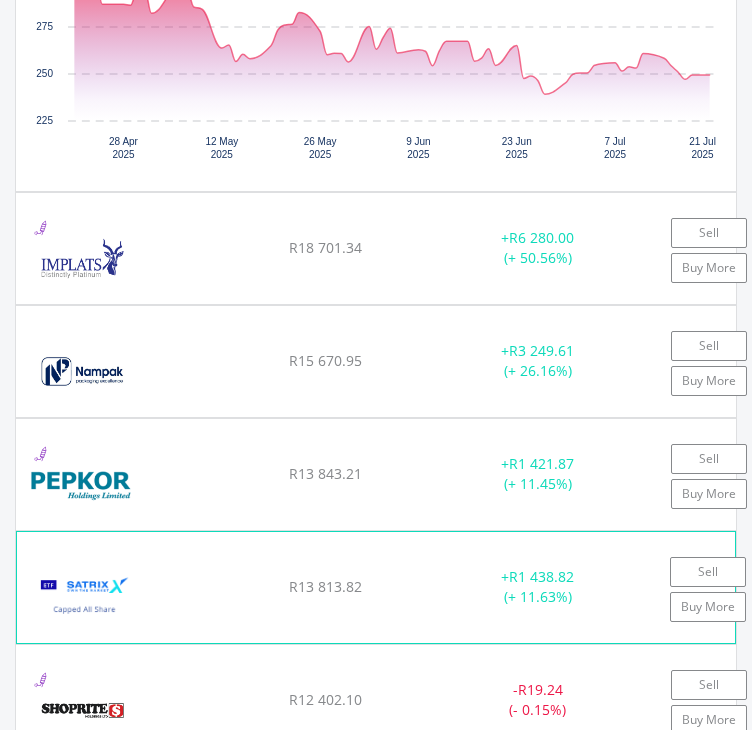 click on "Sell
Buy More" at bounding box center (703, -832) 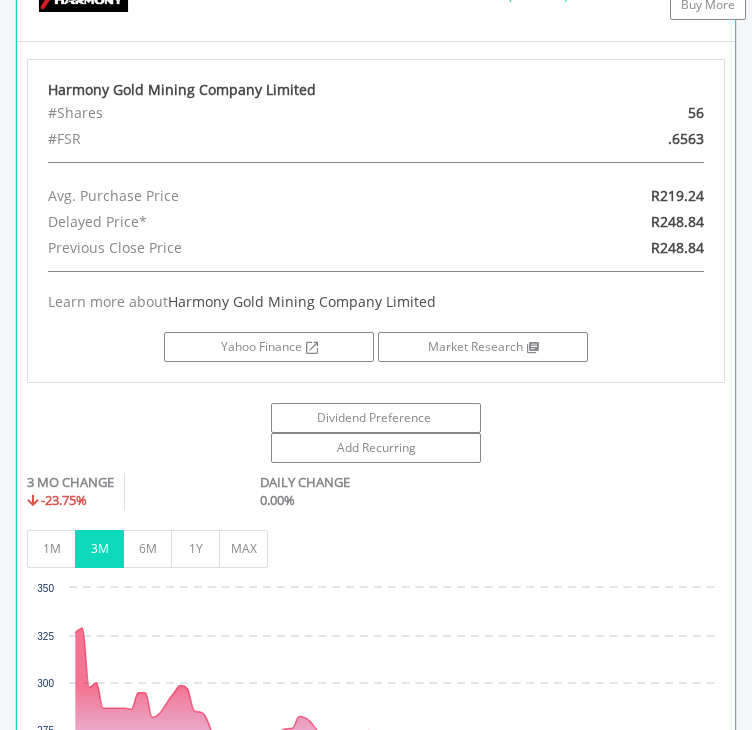 scroll, scrollTop: 2080, scrollLeft: 0, axis: vertical 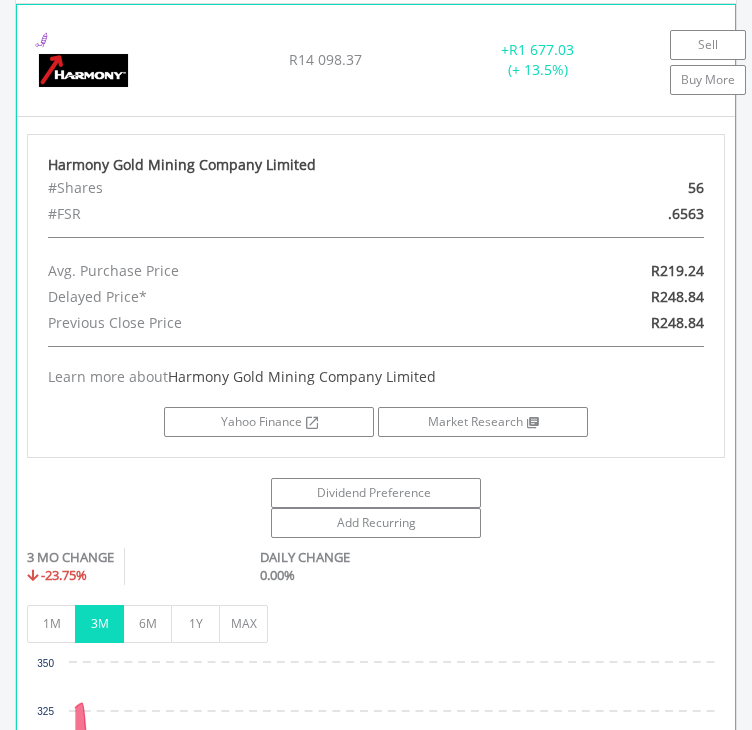 click at bounding box center [0, 0] 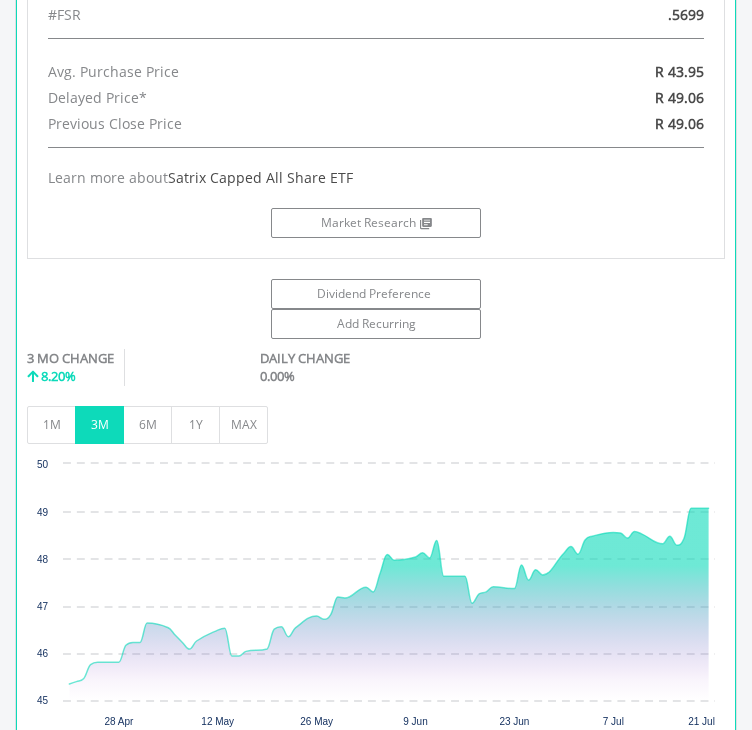 scroll, scrollTop: 2736, scrollLeft: 0, axis: vertical 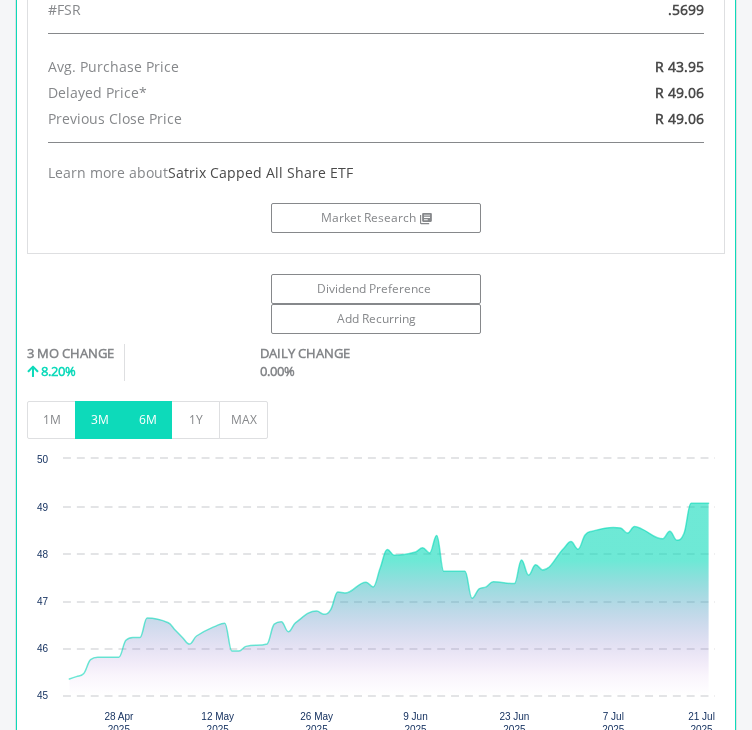 click on "6M" at bounding box center (147, 420) 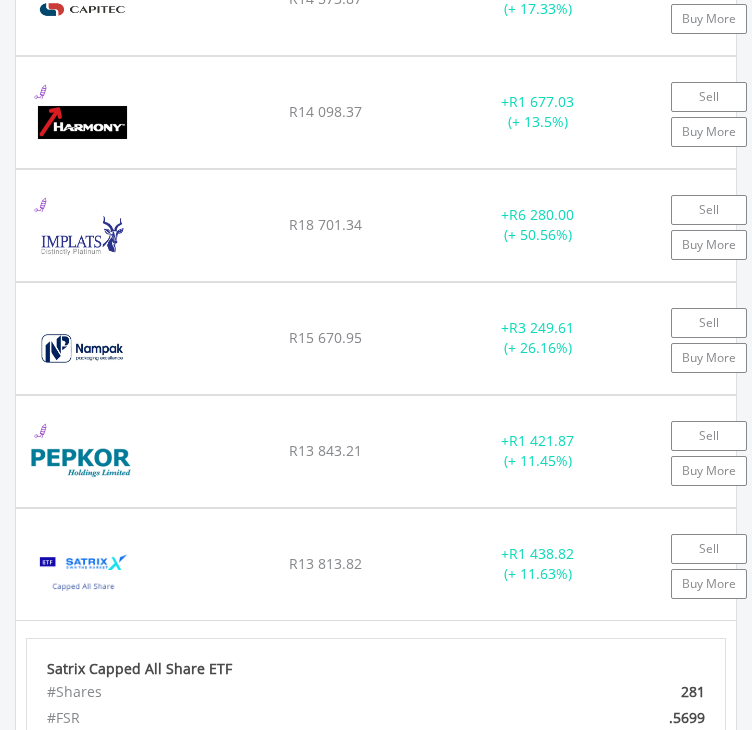 scroll, scrollTop: 1974, scrollLeft: 0, axis: vertical 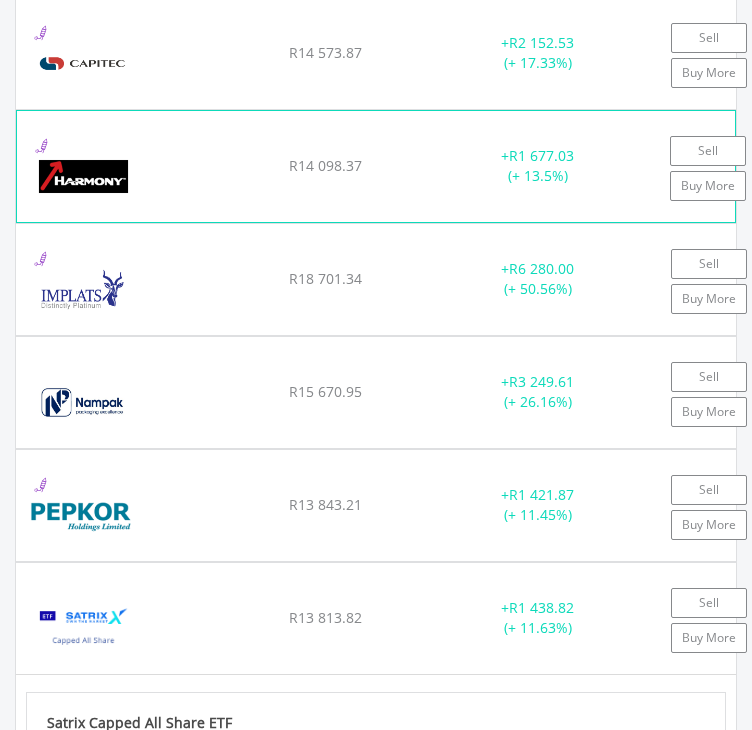 click on "Harmony Gold Mining Company Limited
R12 421.34
R14 098.37
R248.84
+  R1 677.03 (+ 13.5%)
Sell
Buy More" at bounding box center (376, 53) 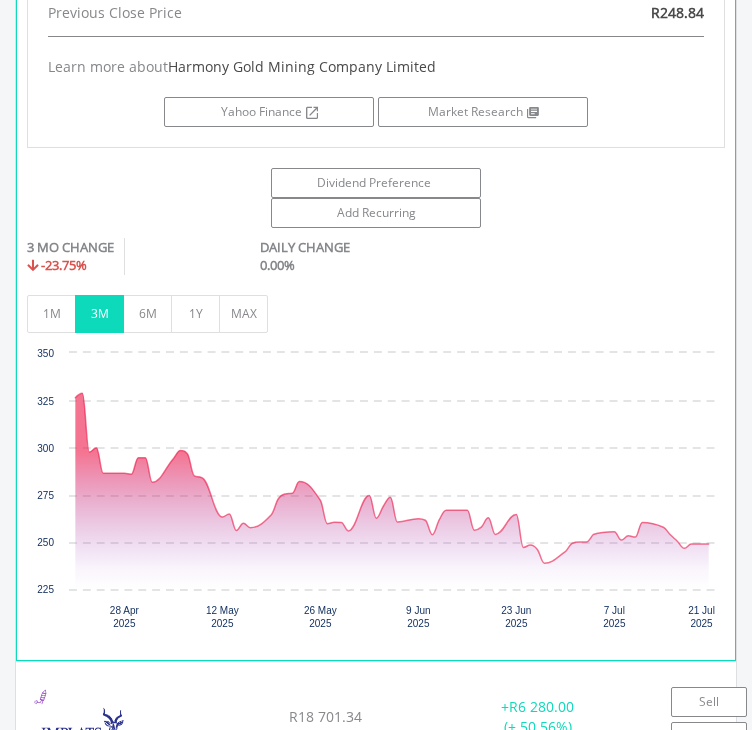 scroll, scrollTop: 2402, scrollLeft: 0, axis: vertical 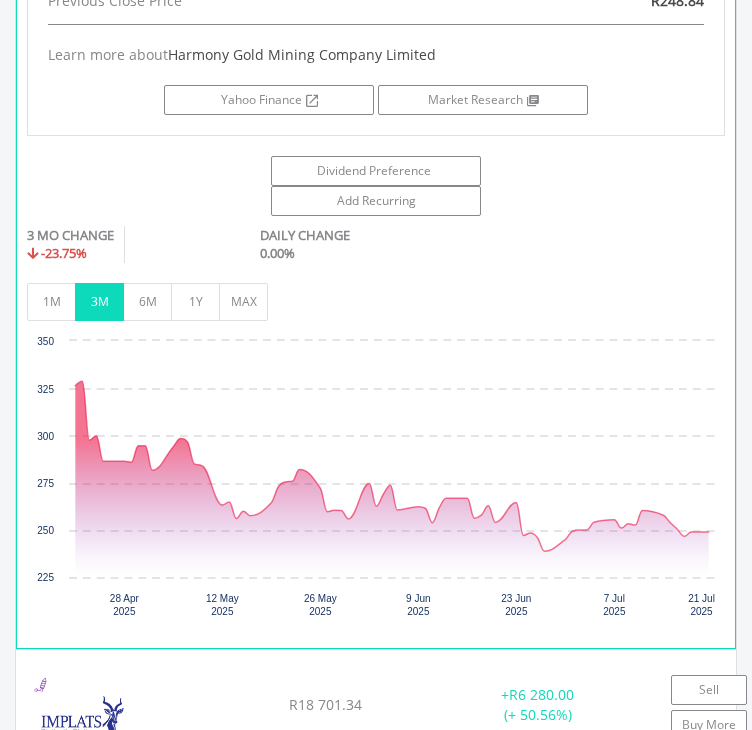 click on "3M" at bounding box center [99, 302] 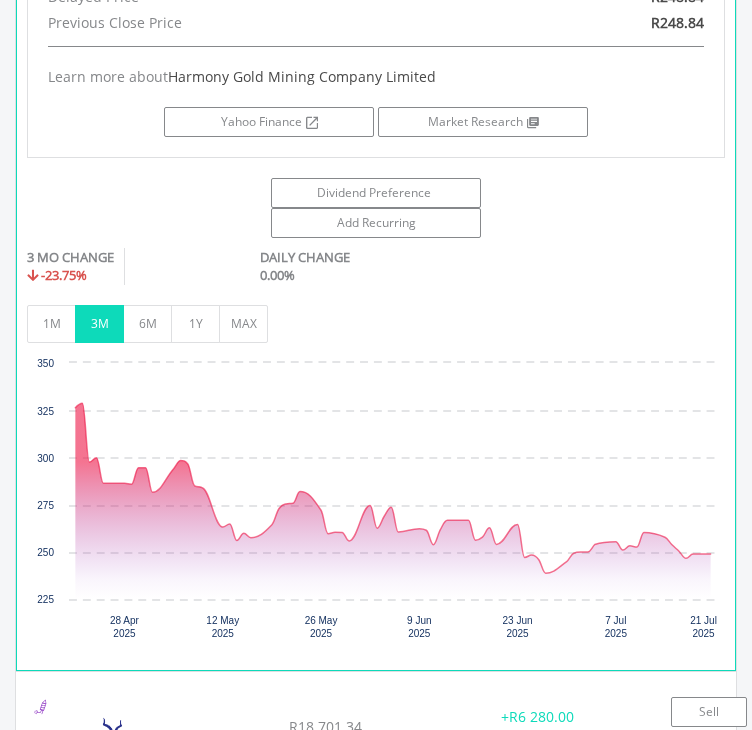 scroll, scrollTop: 2374, scrollLeft: 0, axis: vertical 